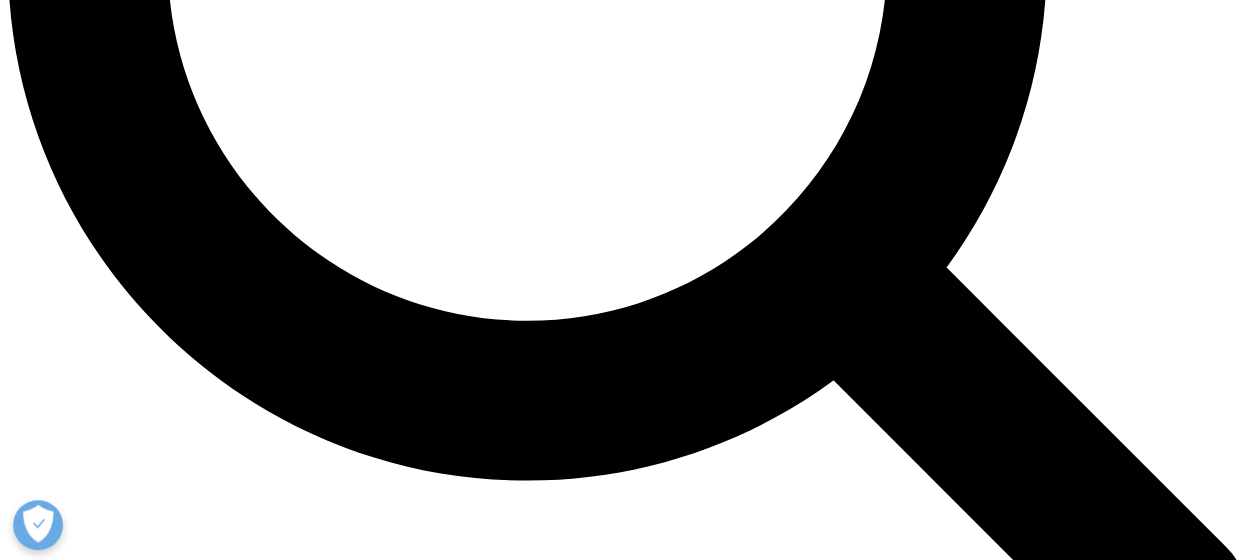 scroll, scrollTop: 0, scrollLeft: 0, axis: both 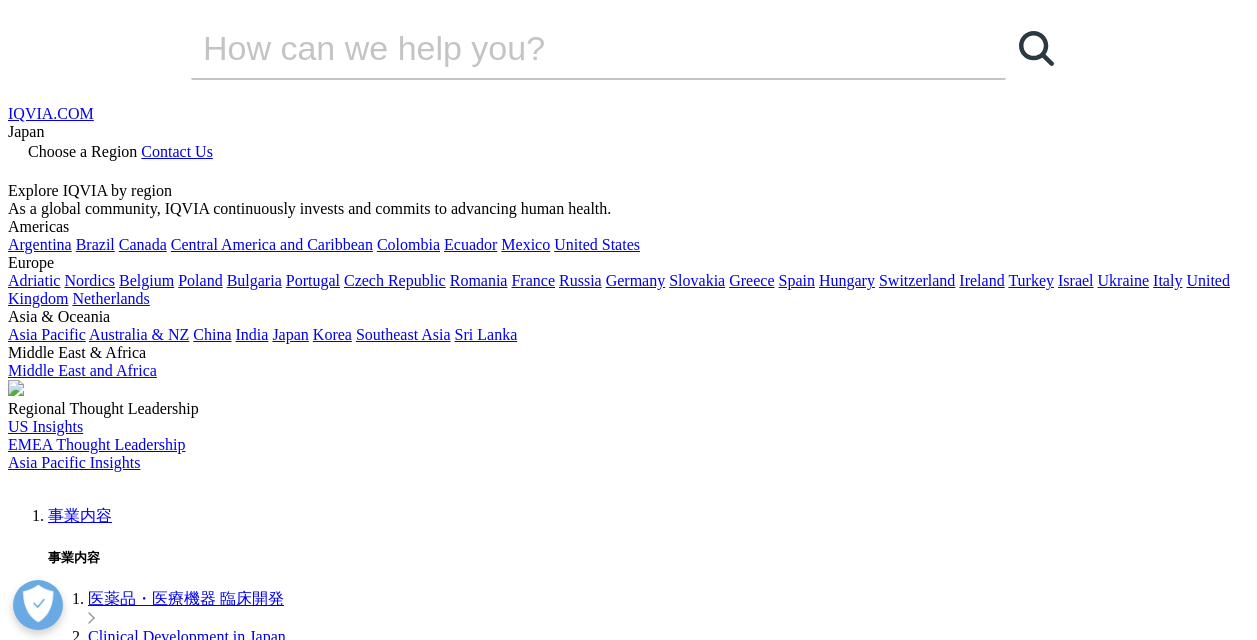 click on "One Home for Sites：治験システム統合プラットフォーム" at bounding box center (-1668, 6892) 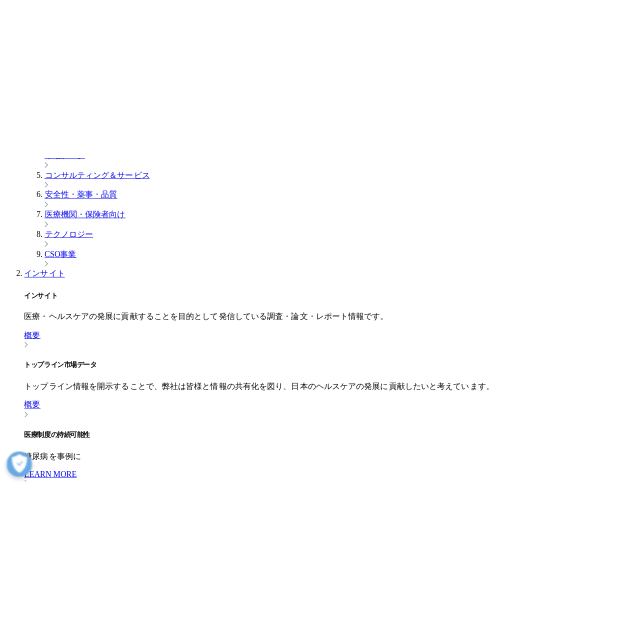 scroll, scrollTop: 700, scrollLeft: 0, axis: vertical 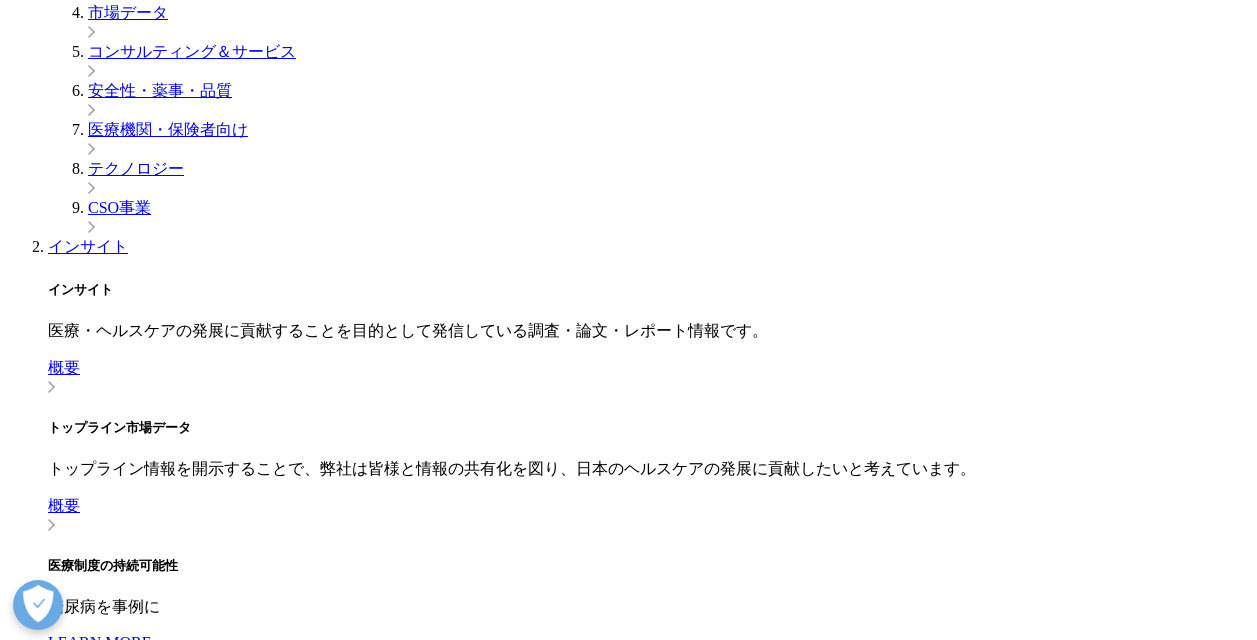 click on "Locations" at bounding box center [39, 6379] 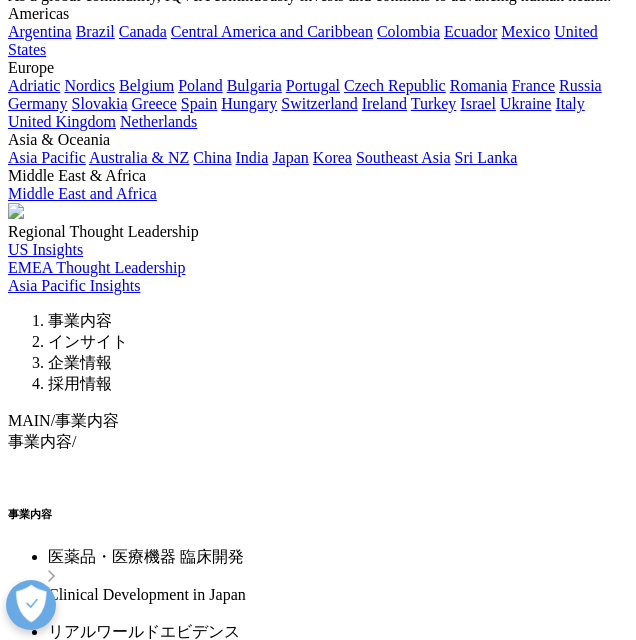 scroll, scrollTop: 1900, scrollLeft: 0, axis: vertical 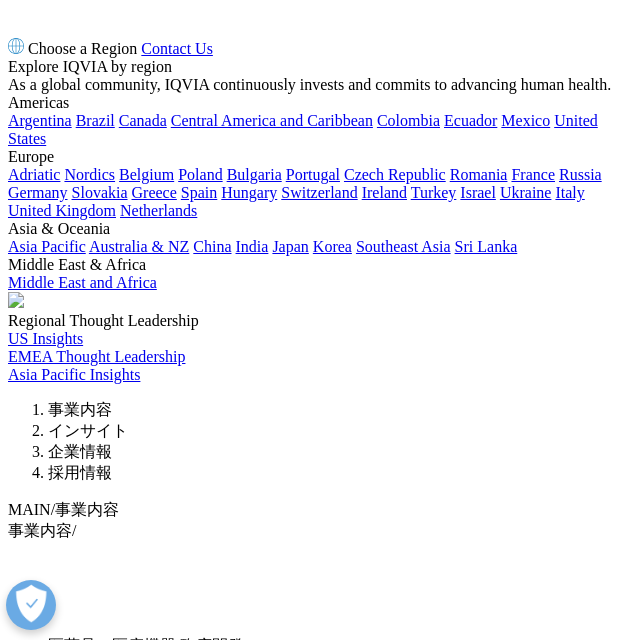 click at bounding box center (498, 7240) 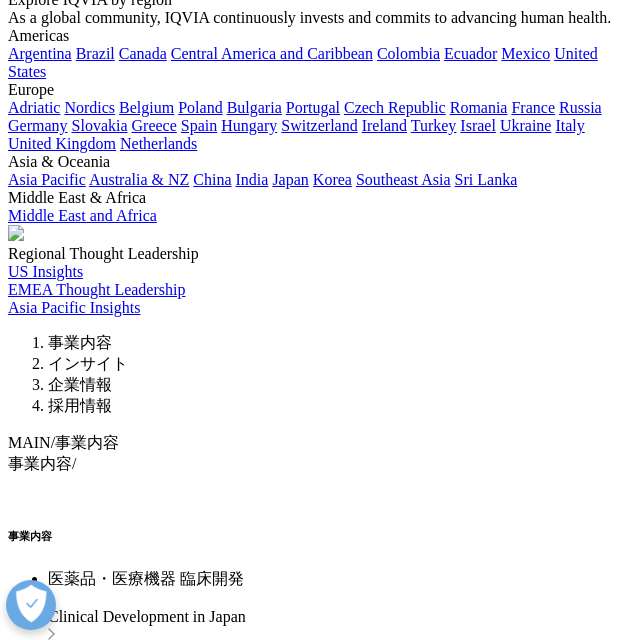 scroll, scrollTop: 2167, scrollLeft: 0, axis: vertical 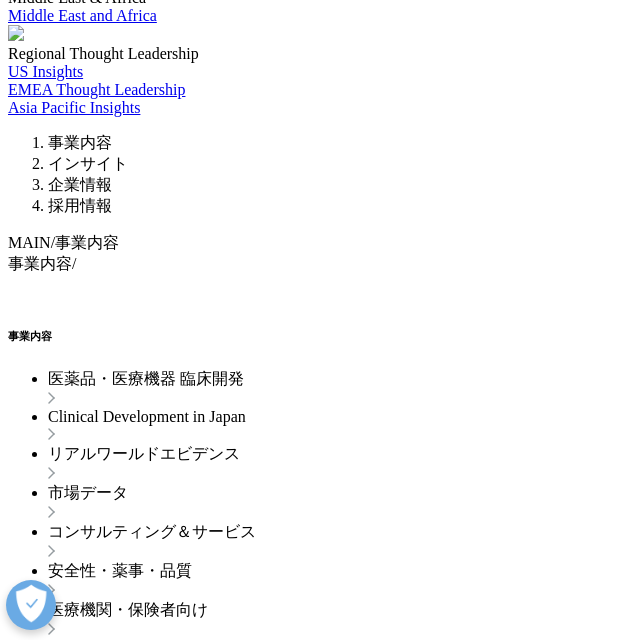 click at bounding box center (92, 7228) 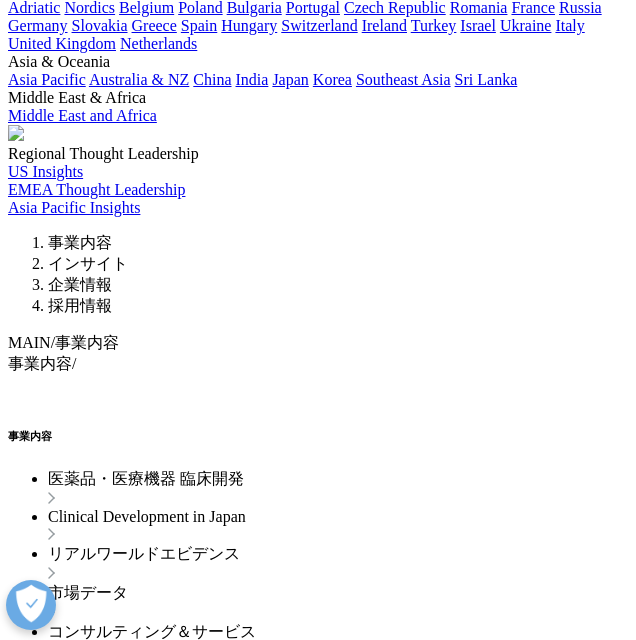 click on "0:50" at bounding box center [333, 7296] 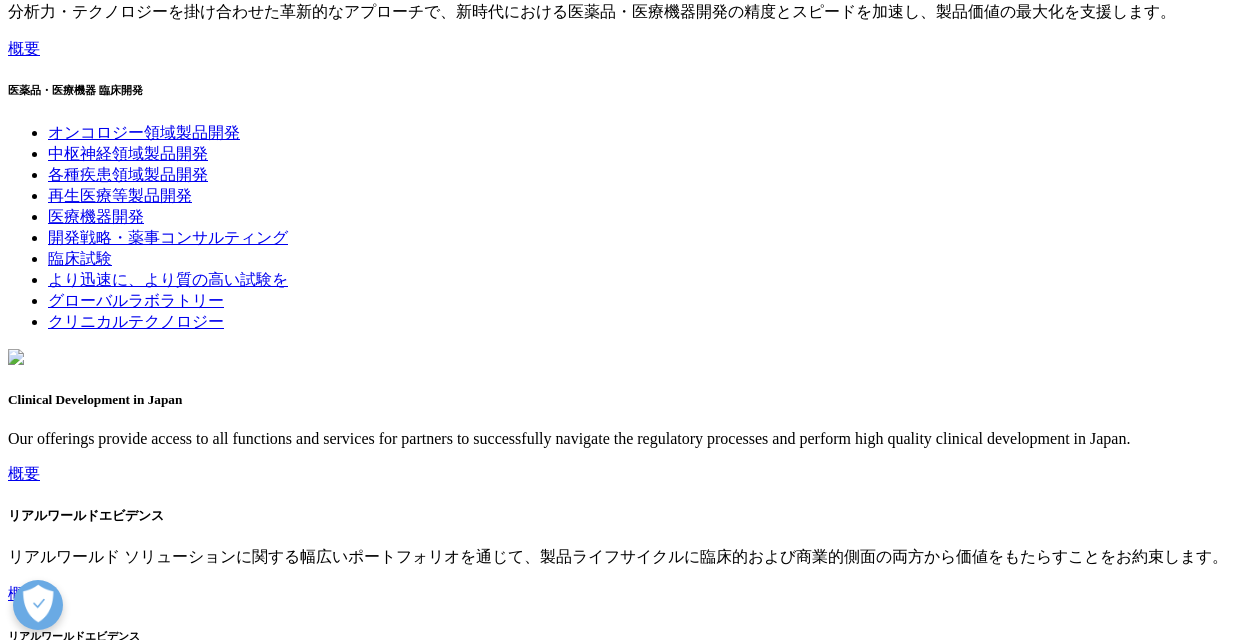 scroll, scrollTop: 2866, scrollLeft: 0, axis: vertical 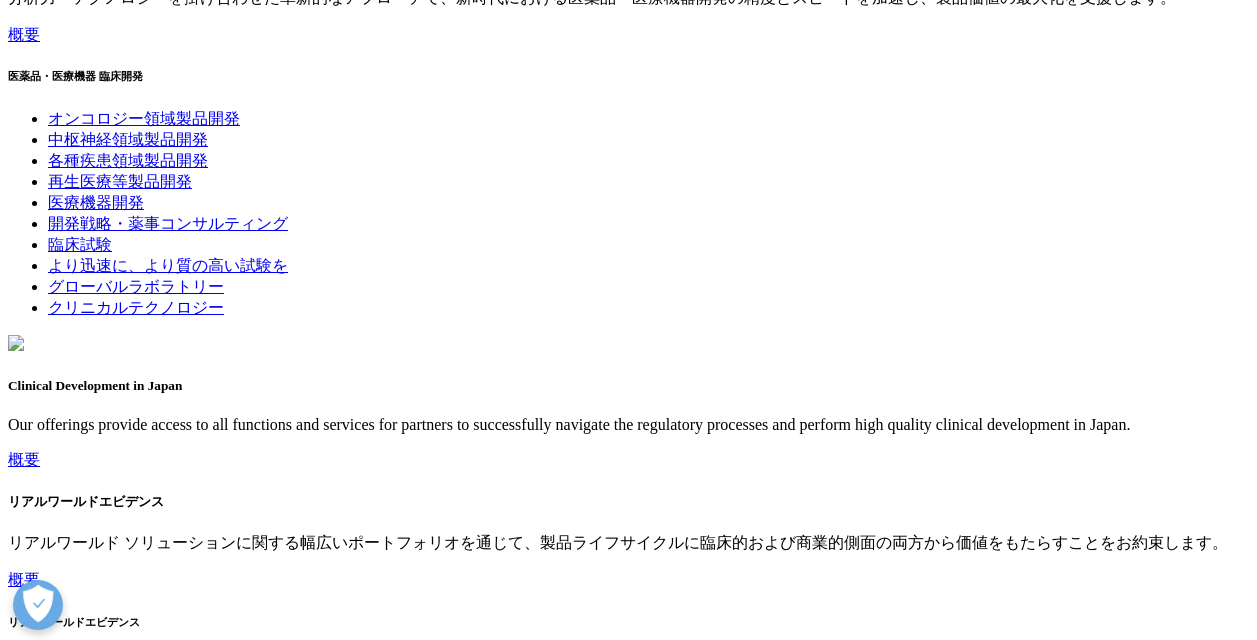click at bounding box center (628, 6212) 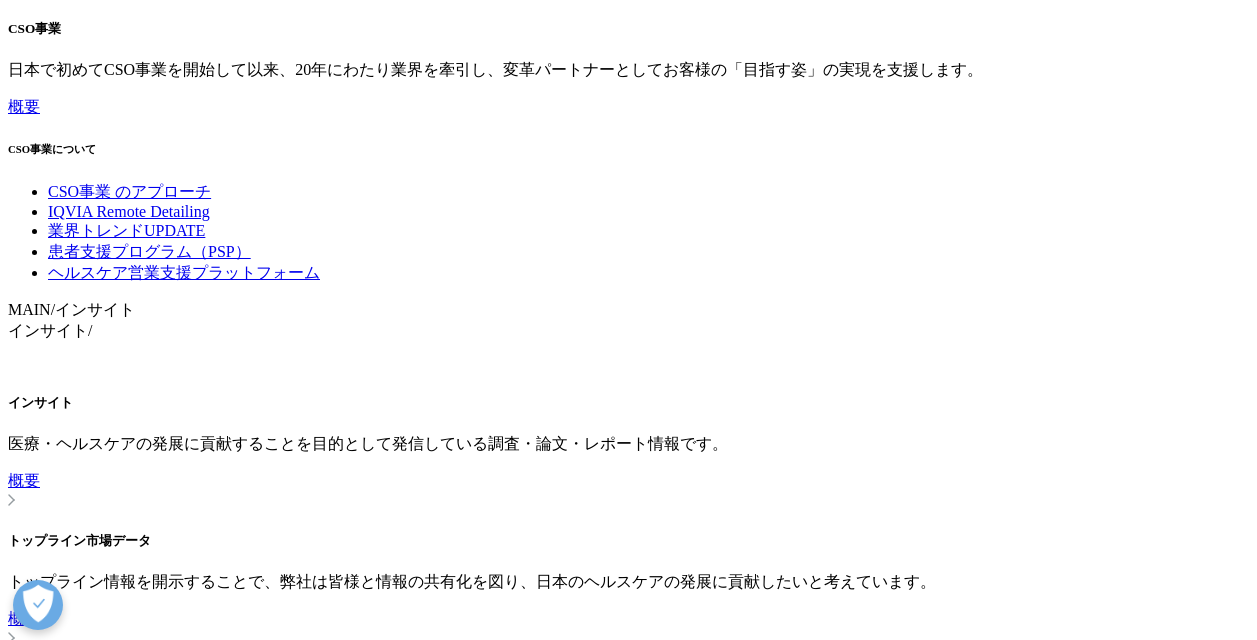scroll, scrollTop: 5366, scrollLeft: 0, axis: vertical 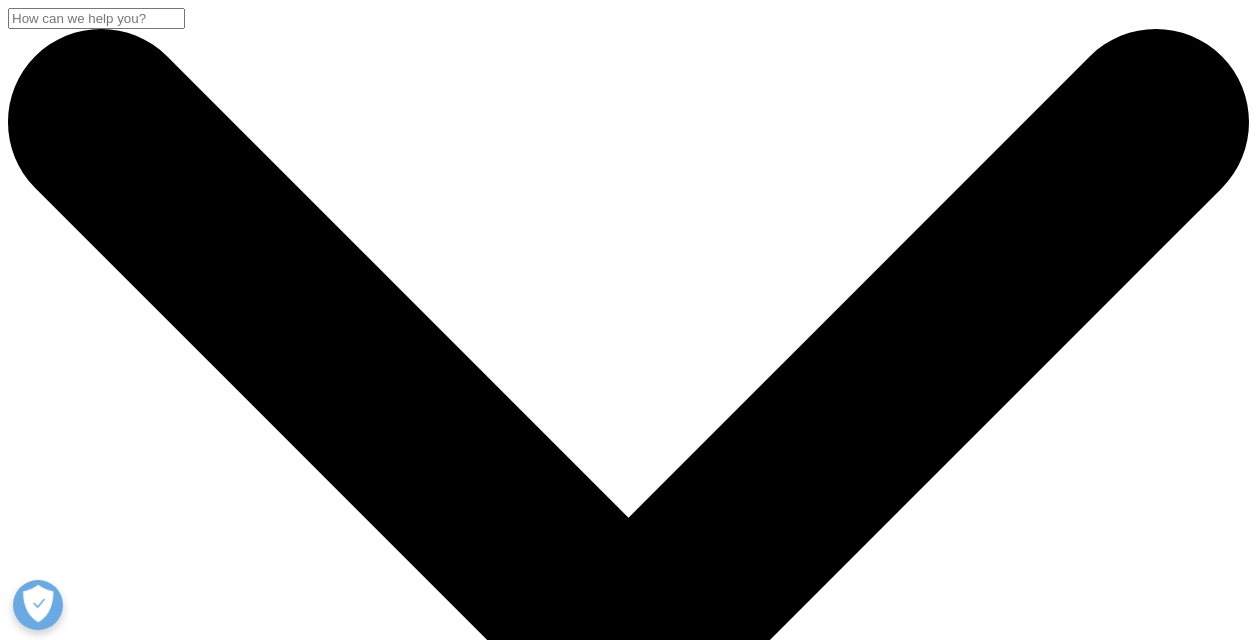 click at bounding box center [8, 22513] 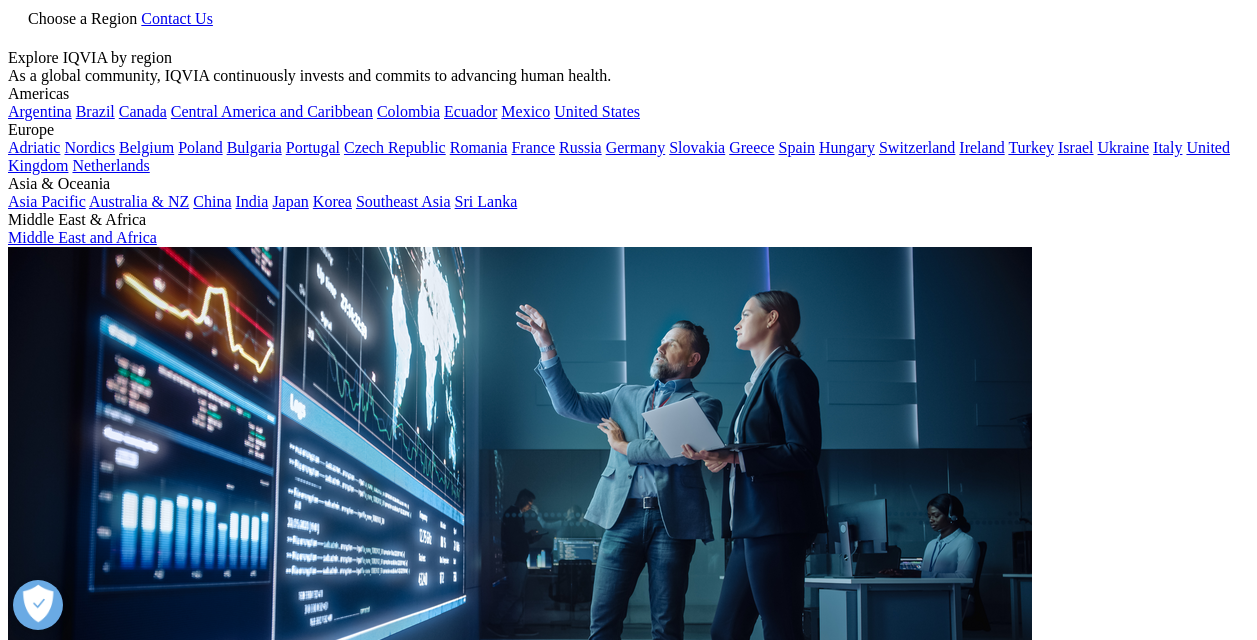 scroll, scrollTop: 0, scrollLeft: 0, axis: both 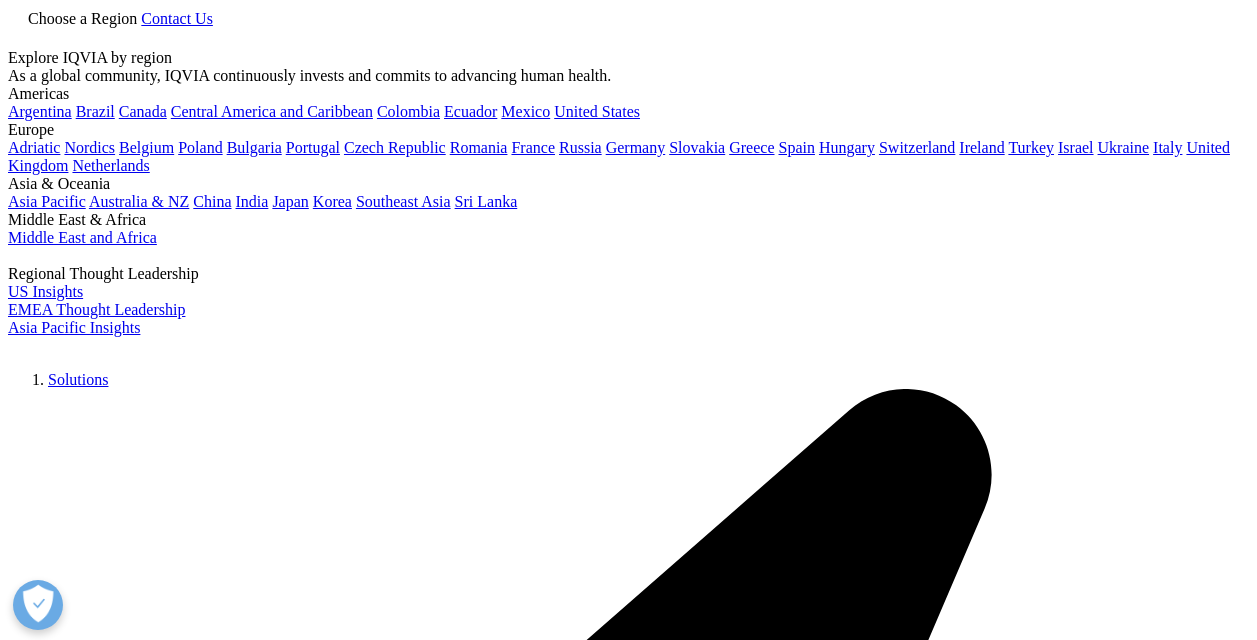 click 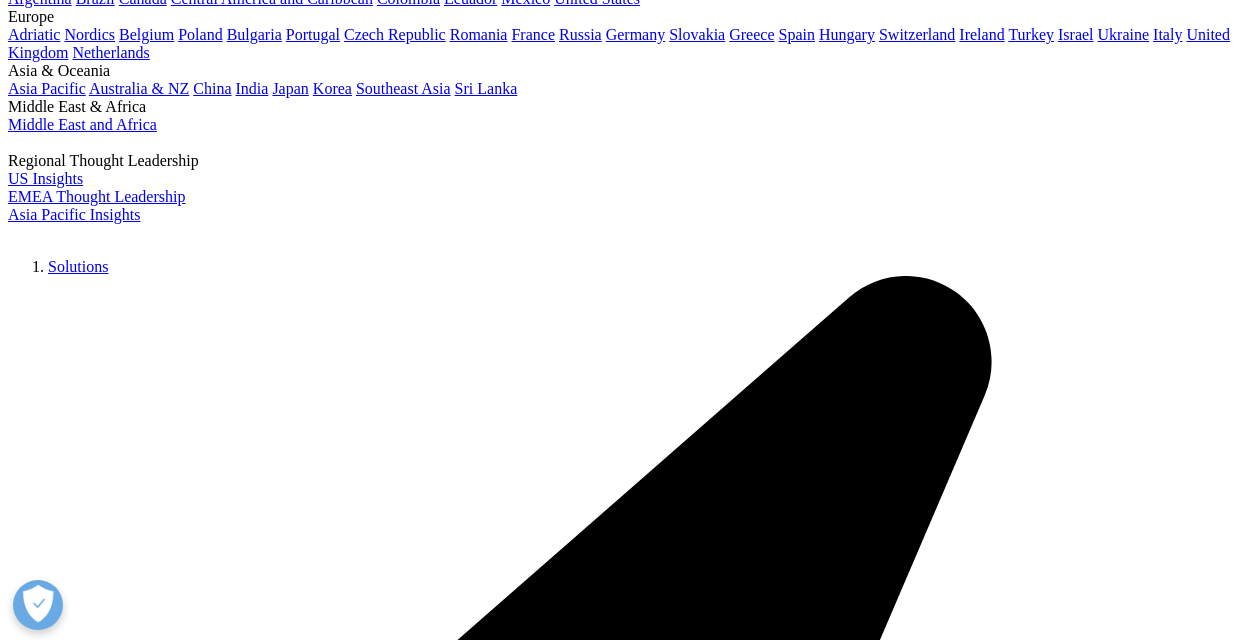 scroll, scrollTop: 336, scrollLeft: 0, axis: vertical 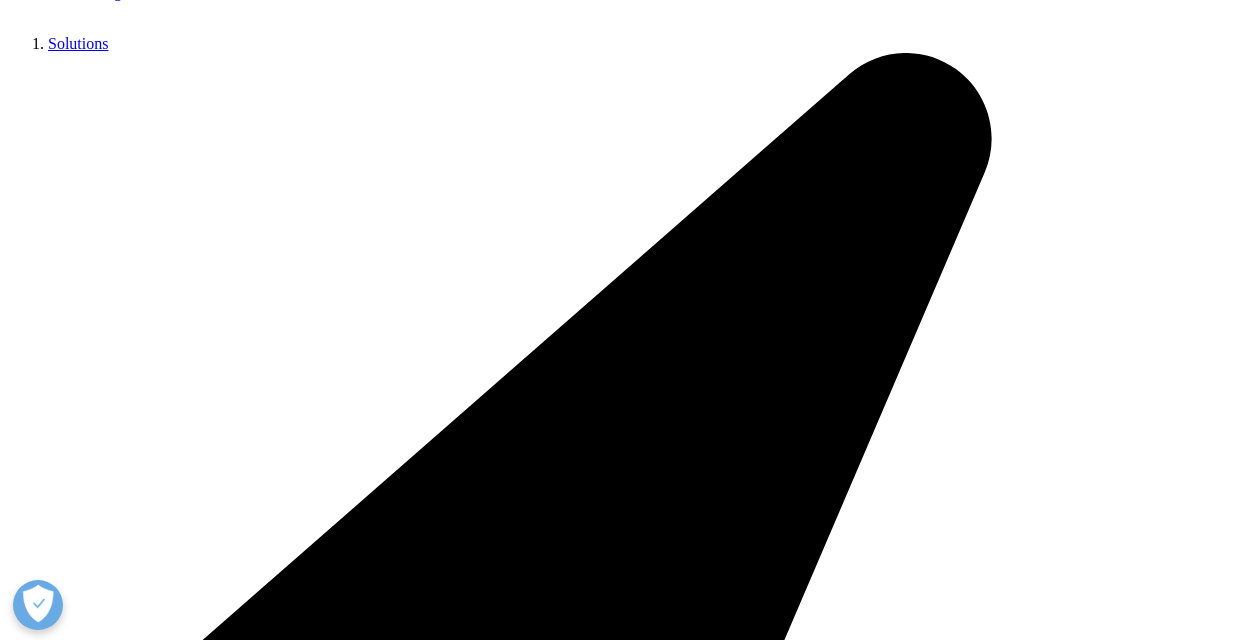 type on "One Home for Sites" 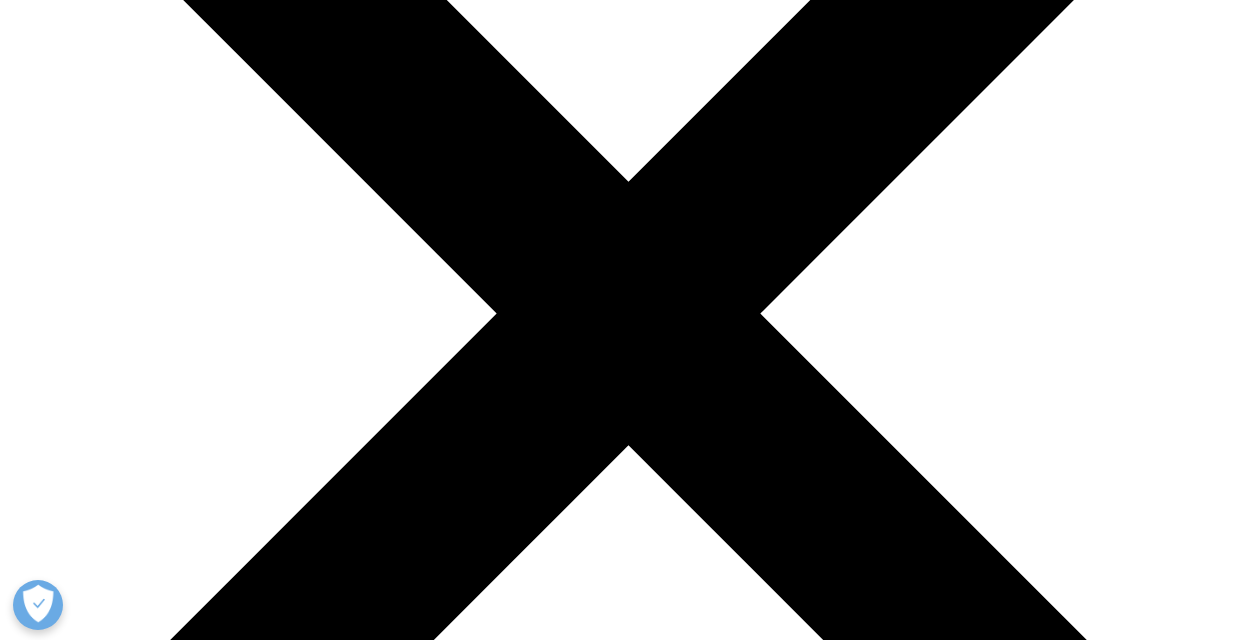 click on "Home" at bounding box center [58, 72855] 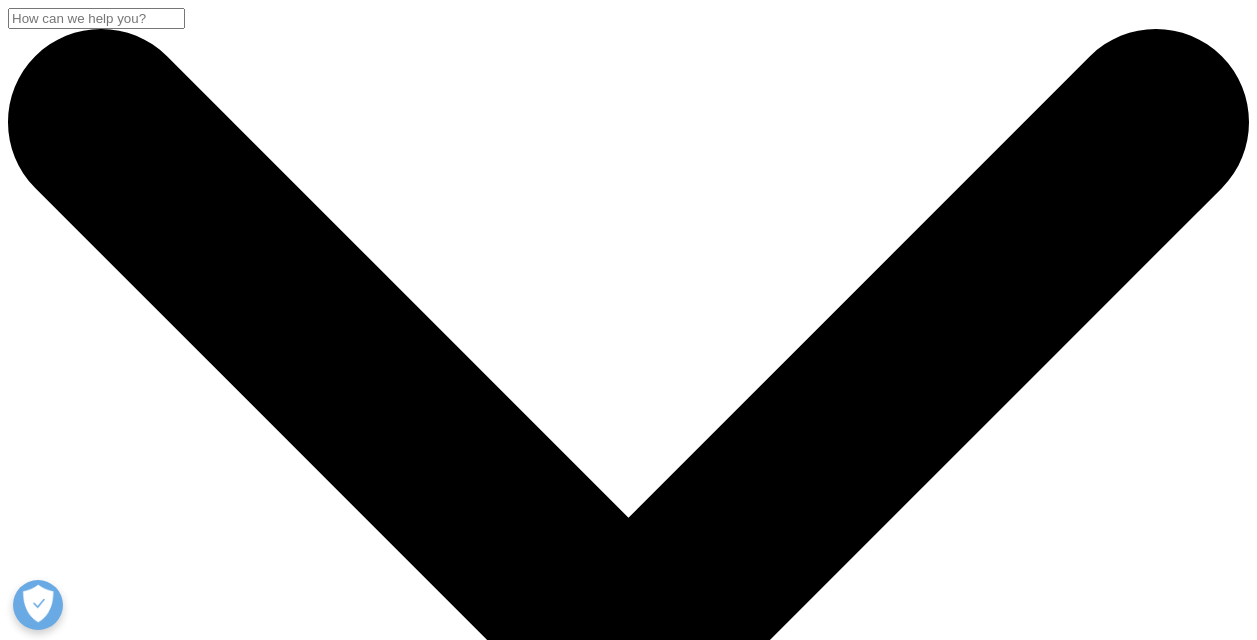 scroll, scrollTop: 0, scrollLeft: 0, axis: both 